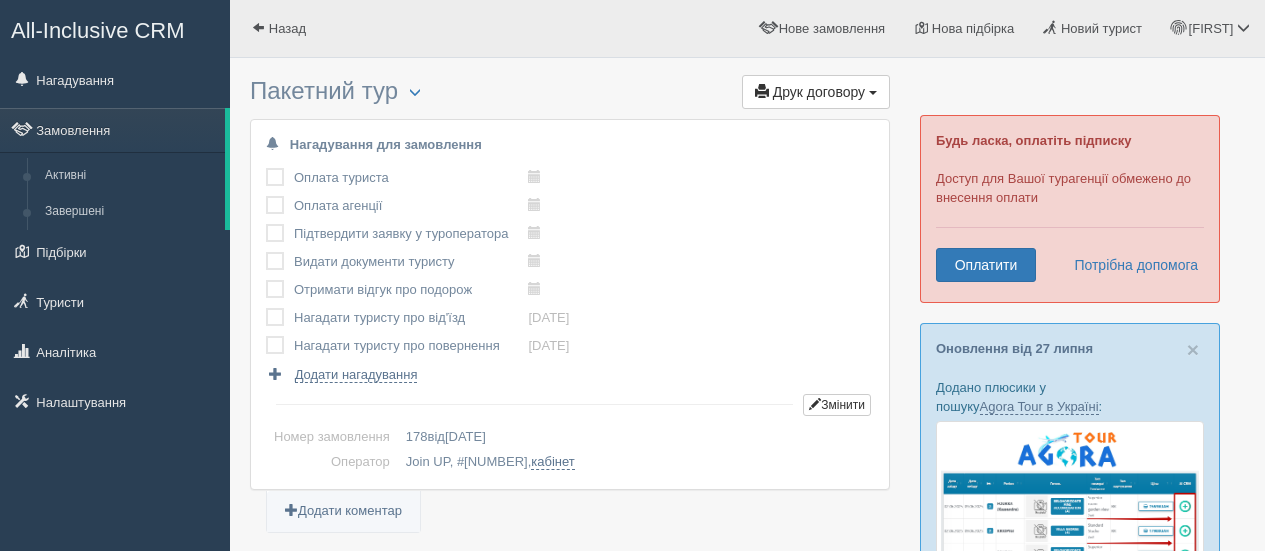 scroll, scrollTop: 0, scrollLeft: 0, axis: both 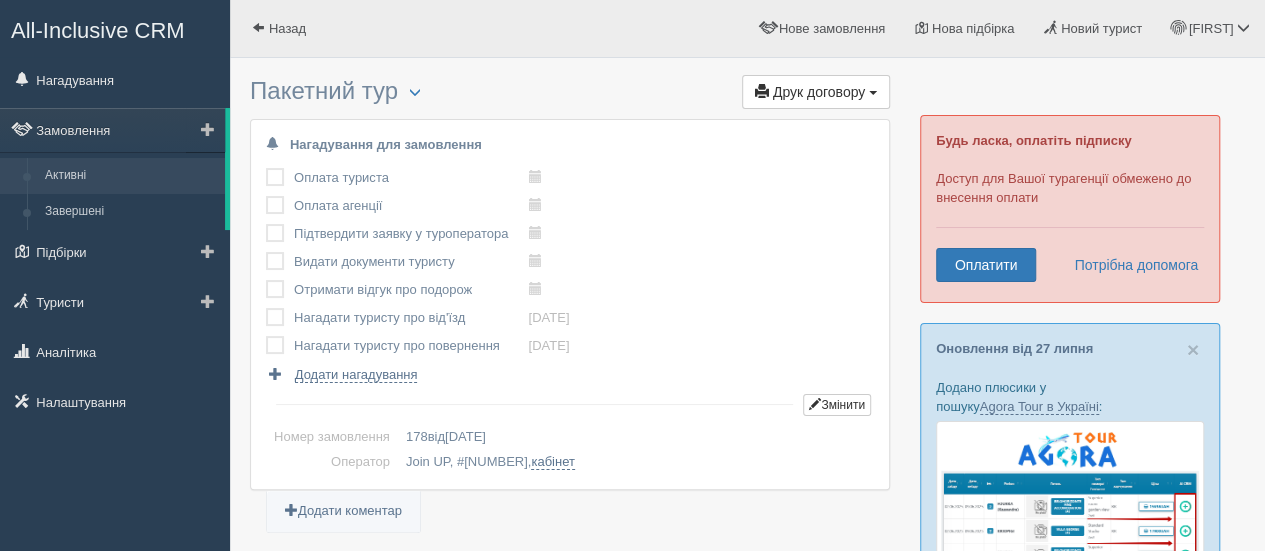 click on "Активні" at bounding box center [130, 176] 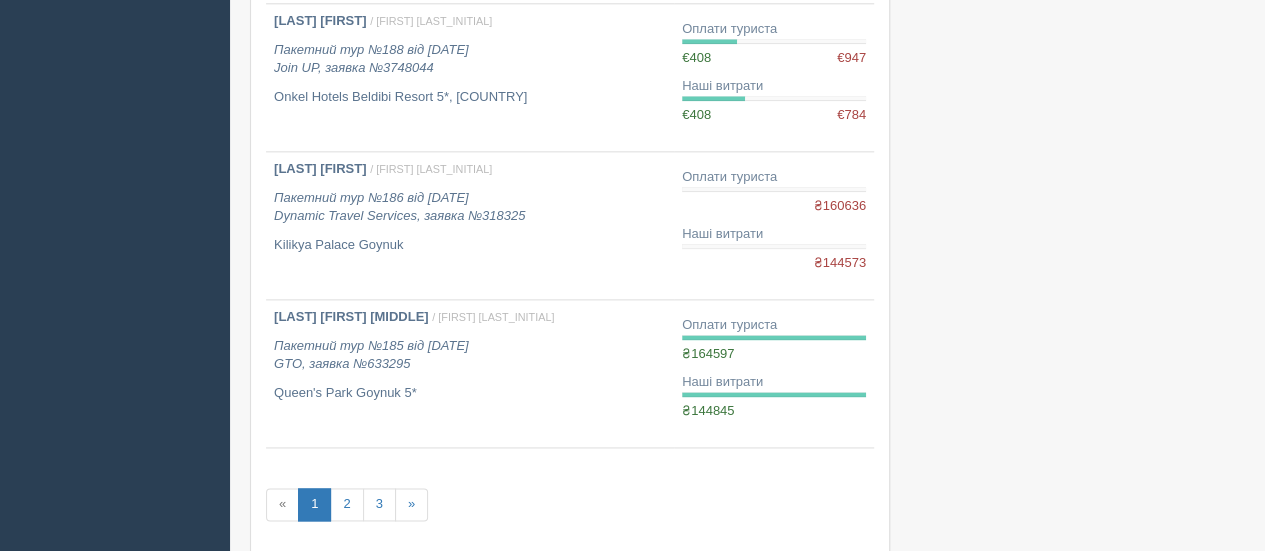 scroll, scrollTop: 1240, scrollLeft: 0, axis: vertical 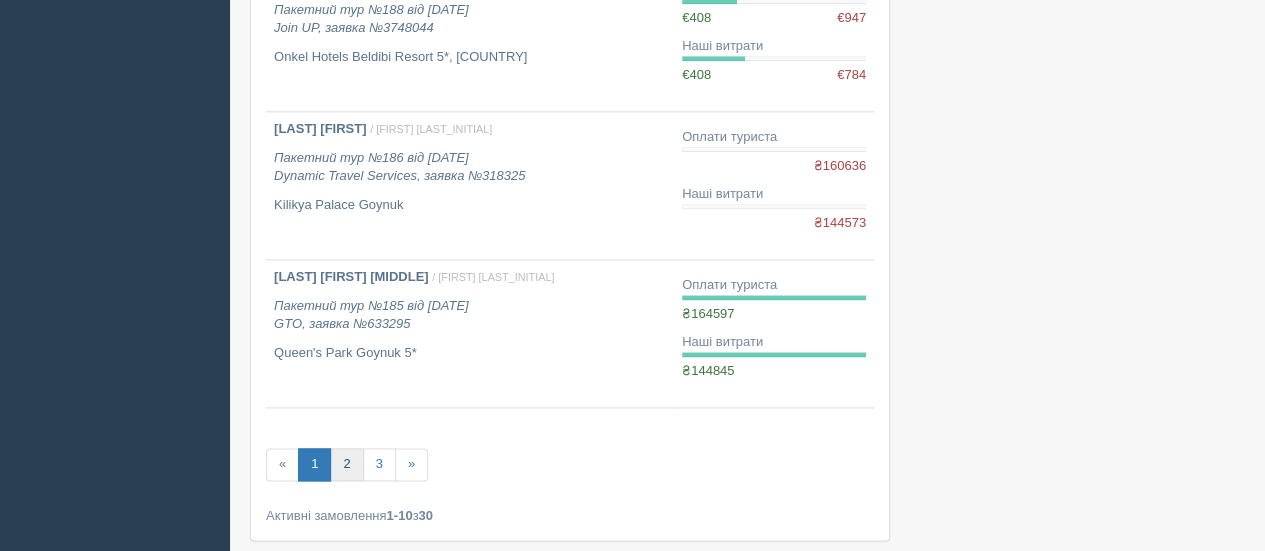 click on "2" at bounding box center [346, 464] 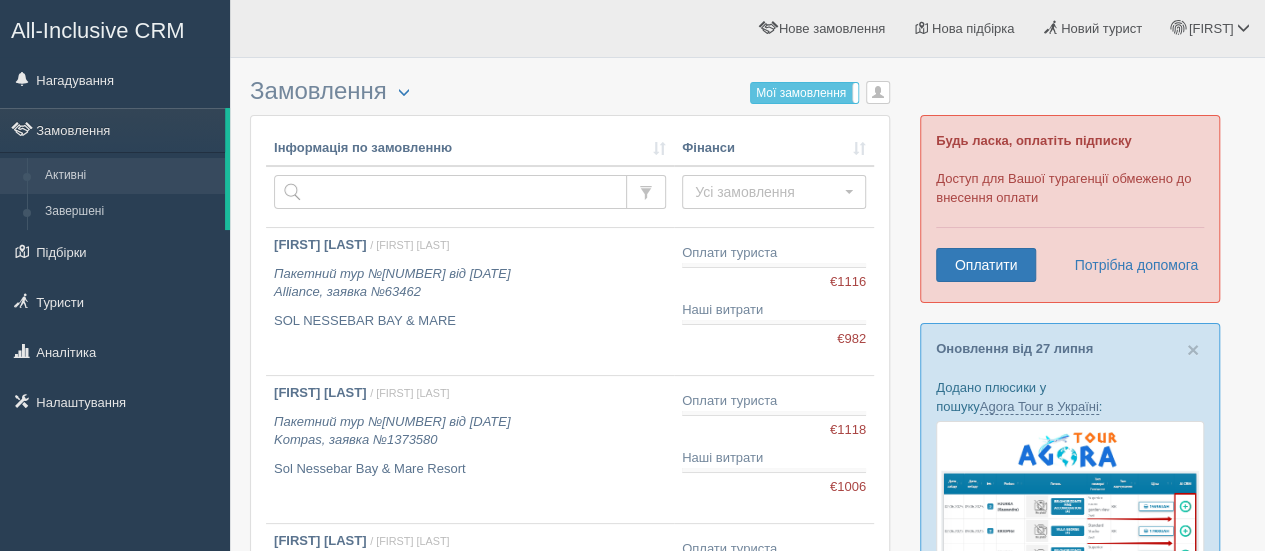 scroll, scrollTop: 40, scrollLeft: 0, axis: vertical 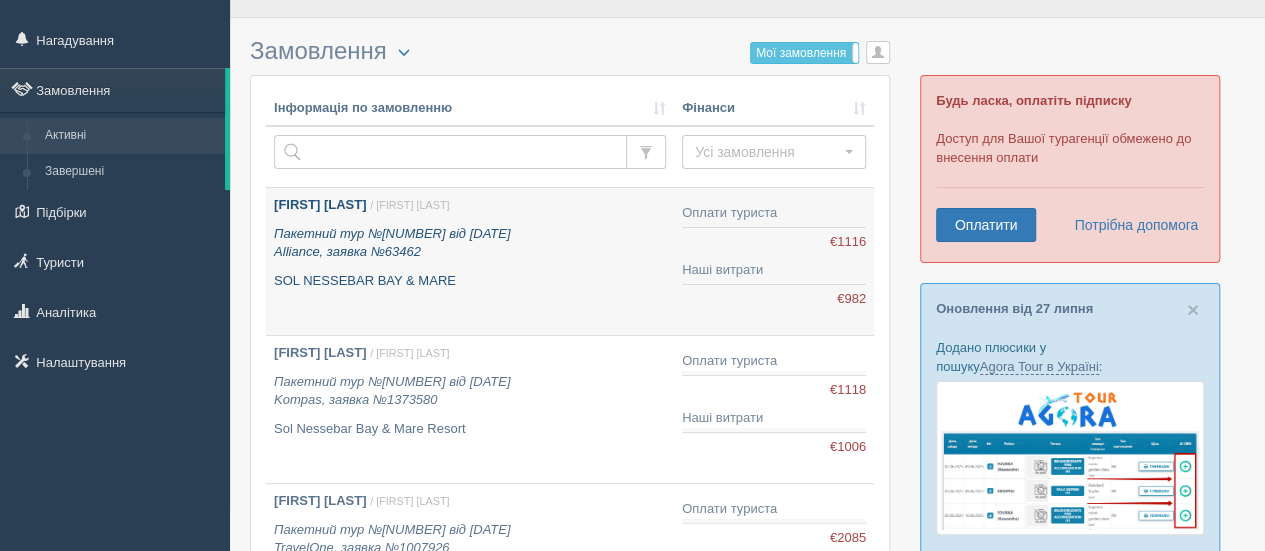 click on "Пакетний тур №182 від 05.07.2025
Alliance, заявка №63462" at bounding box center (470, 243) 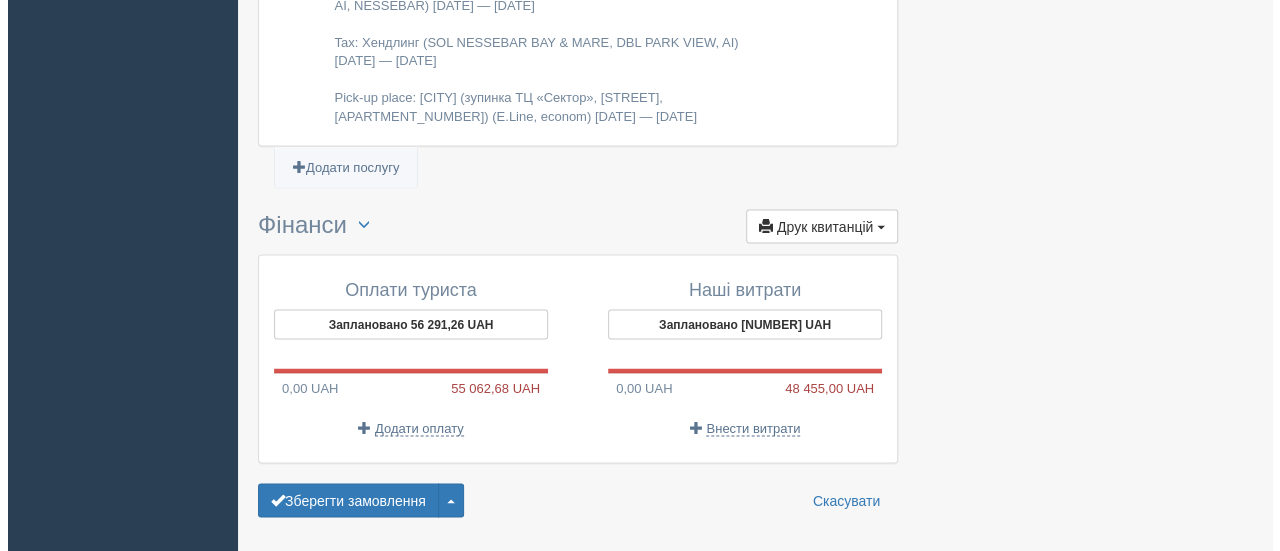 scroll, scrollTop: 1786, scrollLeft: 0, axis: vertical 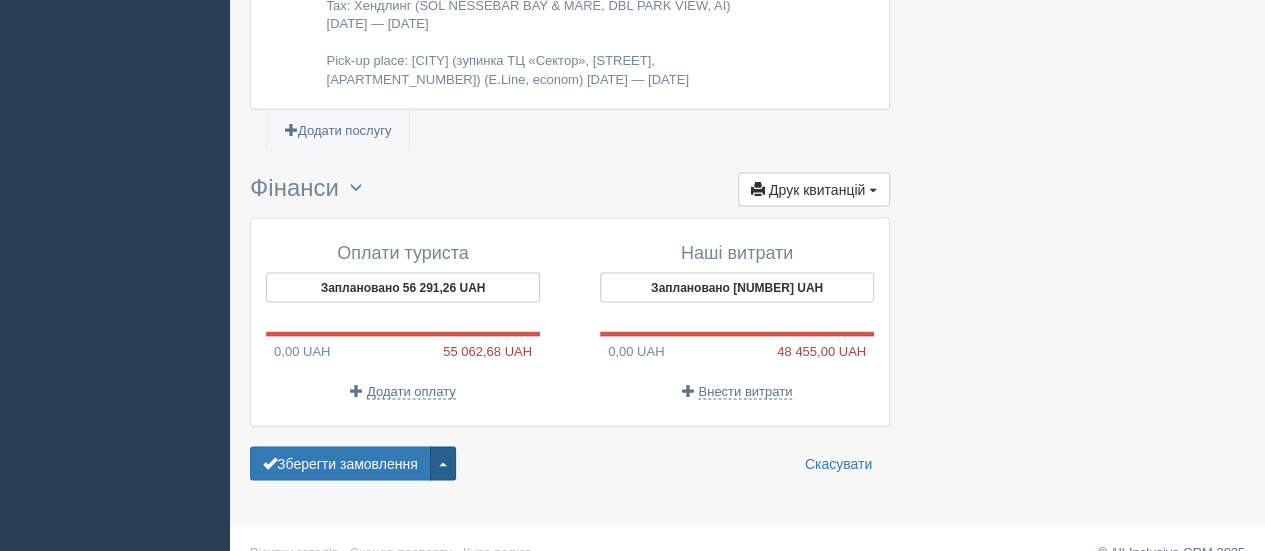click at bounding box center [443, 463] 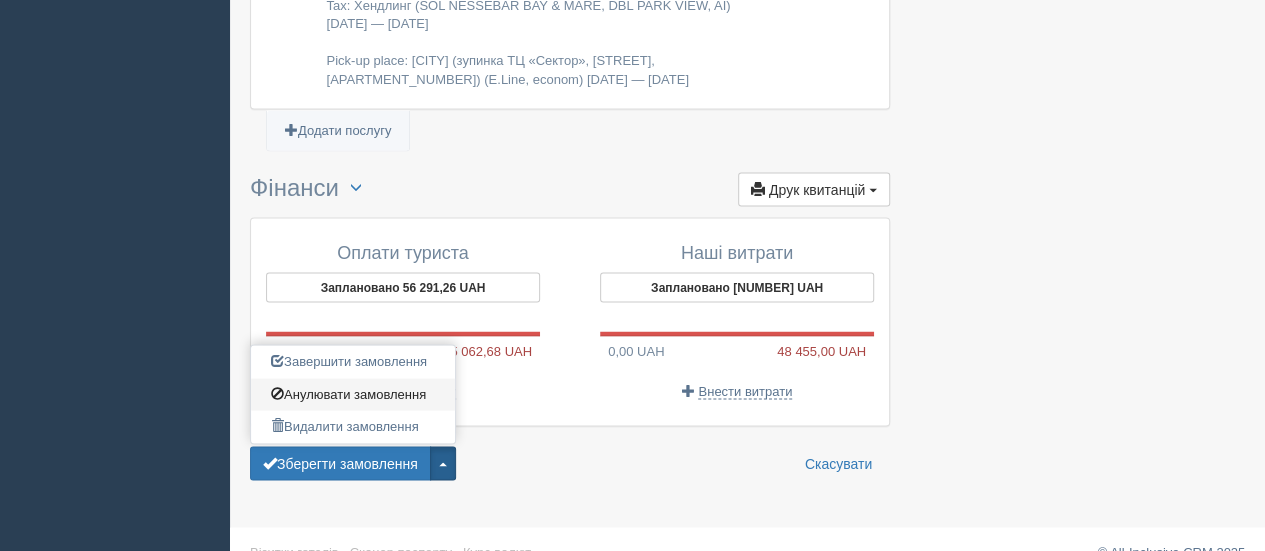 click on "Анулювати замовлення" at bounding box center [353, 394] 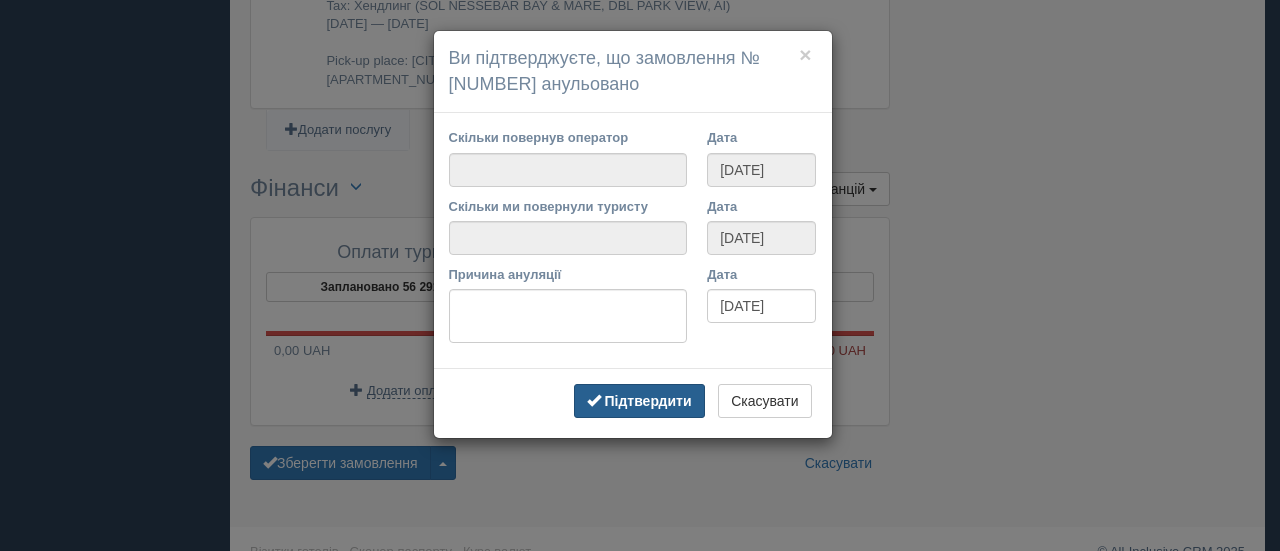 click on "Підтвердити" at bounding box center (647, 401) 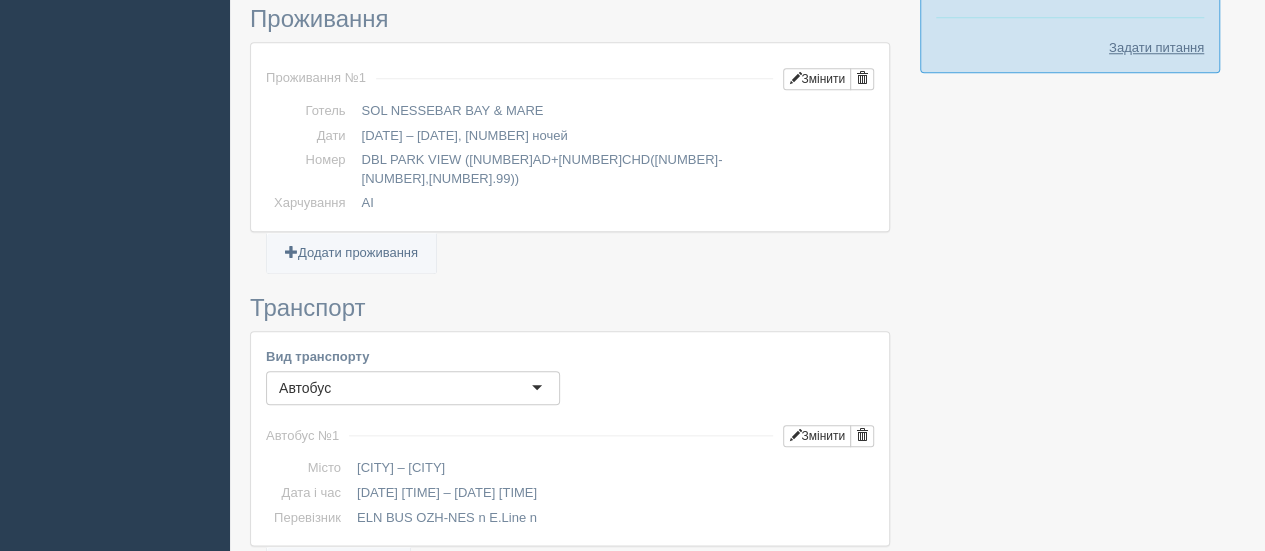 scroll, scrollTop: 0, scrollLeft: 0, axis: both 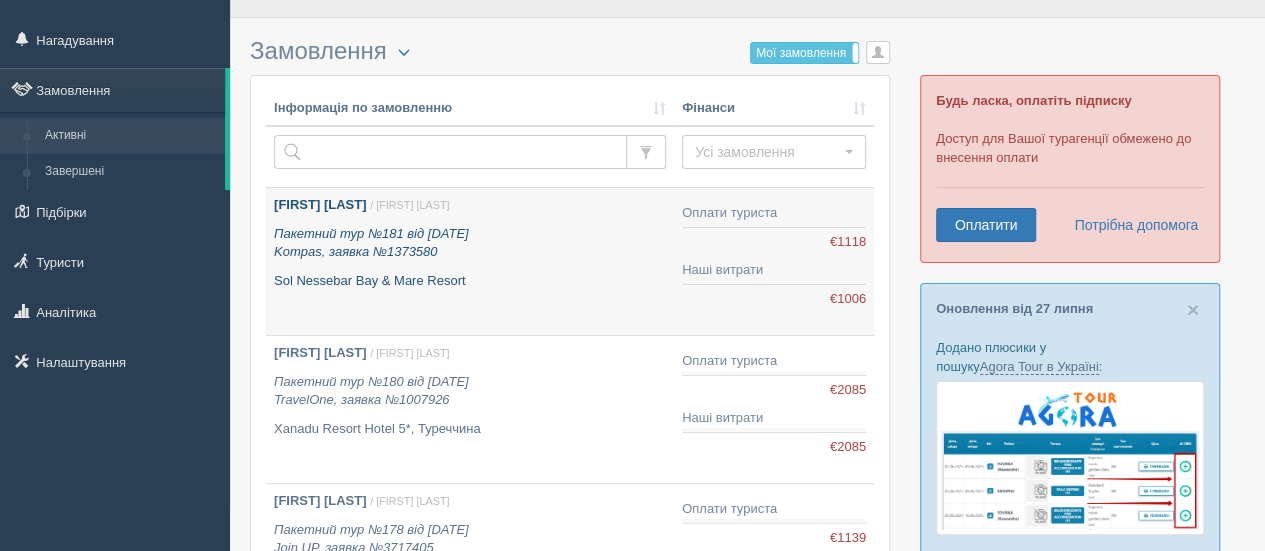 click on "Sol Nessebar Bay & Mare Resort" at bounding box center [470, 281] 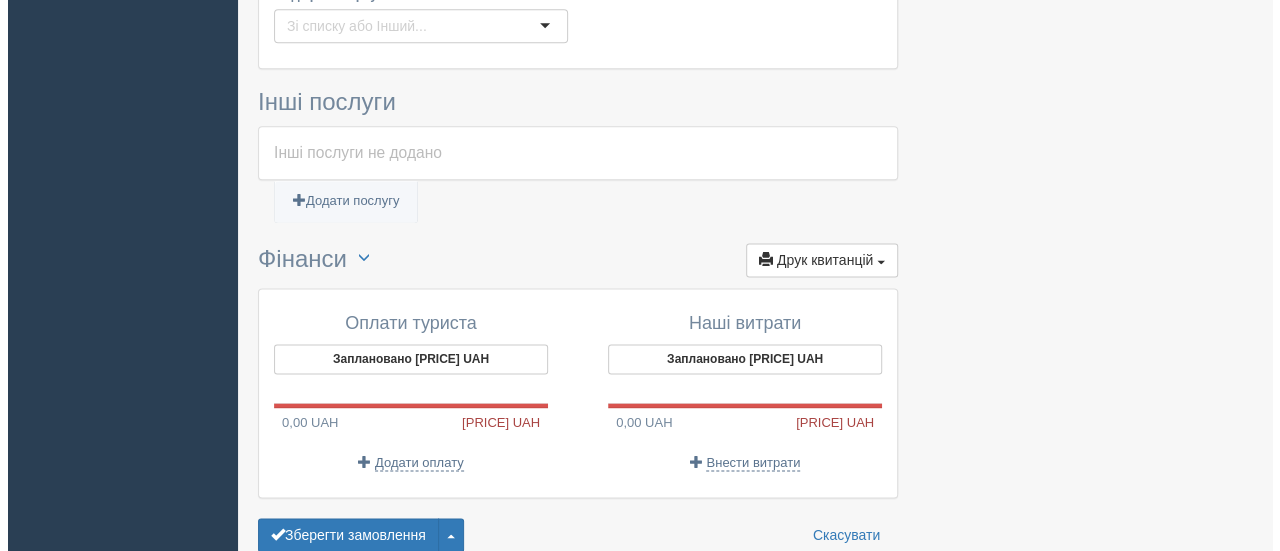 scroll, scrollTop: 1325, scrollLeft: 0, axis: vertical 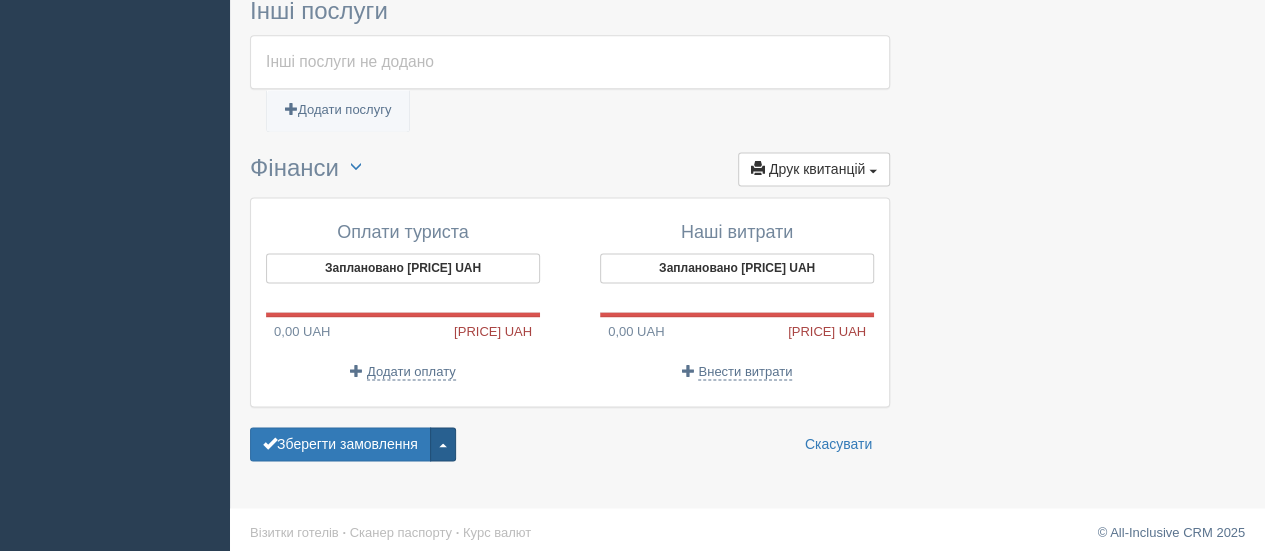 click at bounding box center [443, 444] 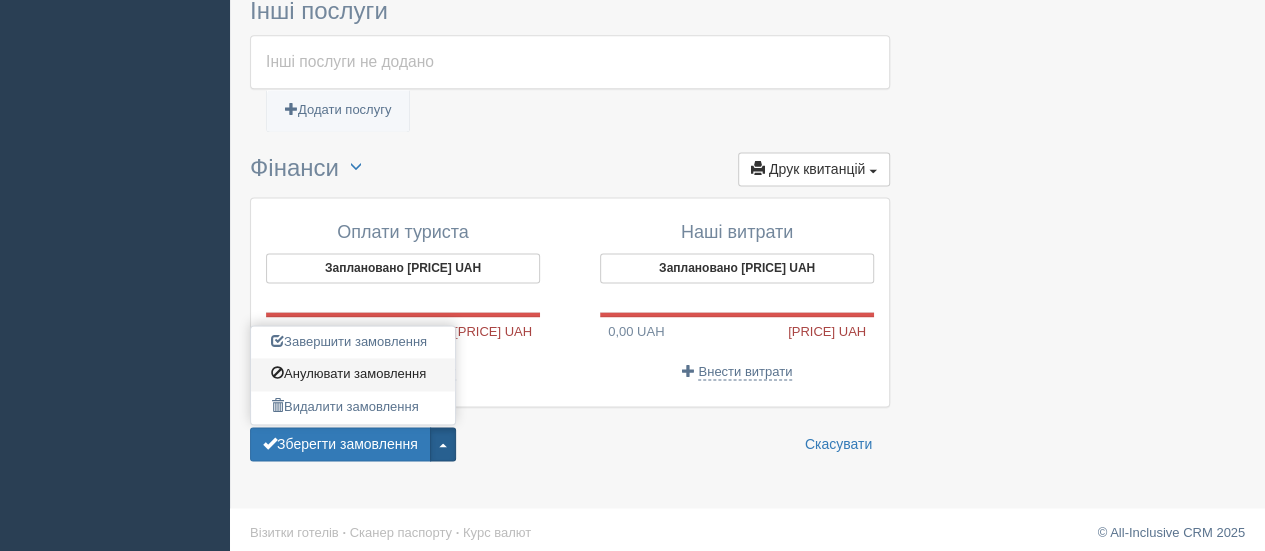 click on "Анулювати замовлення" at bounding box center [353, 374] 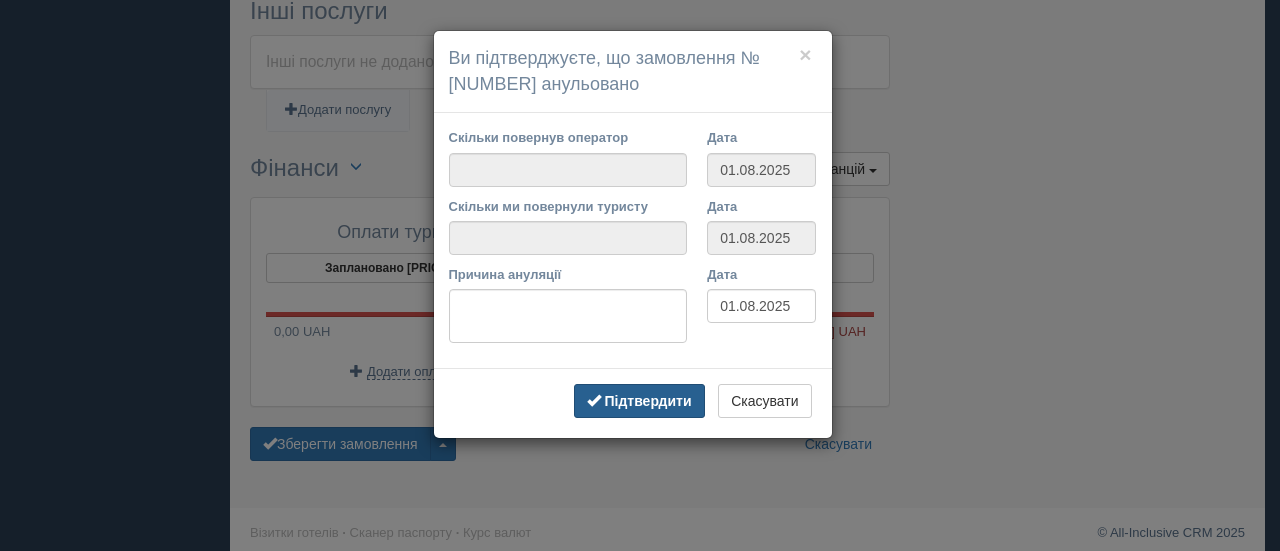 click on "Підтвердити" at bounding box center (647, 401) 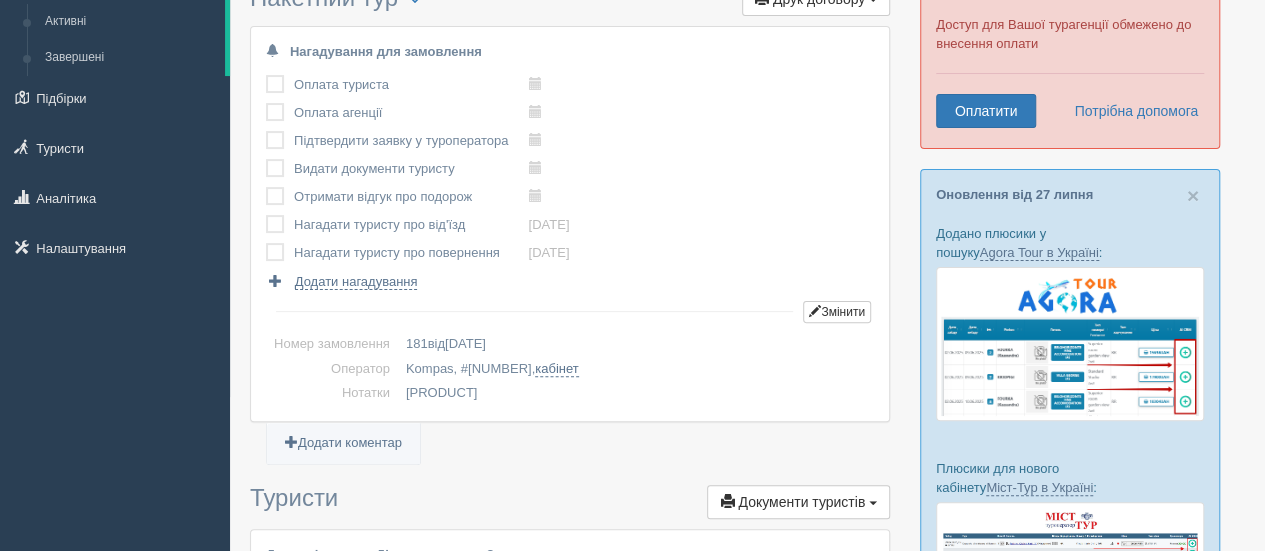 scroll, scrollTop: 0, scrollLeft: 0, axis: both 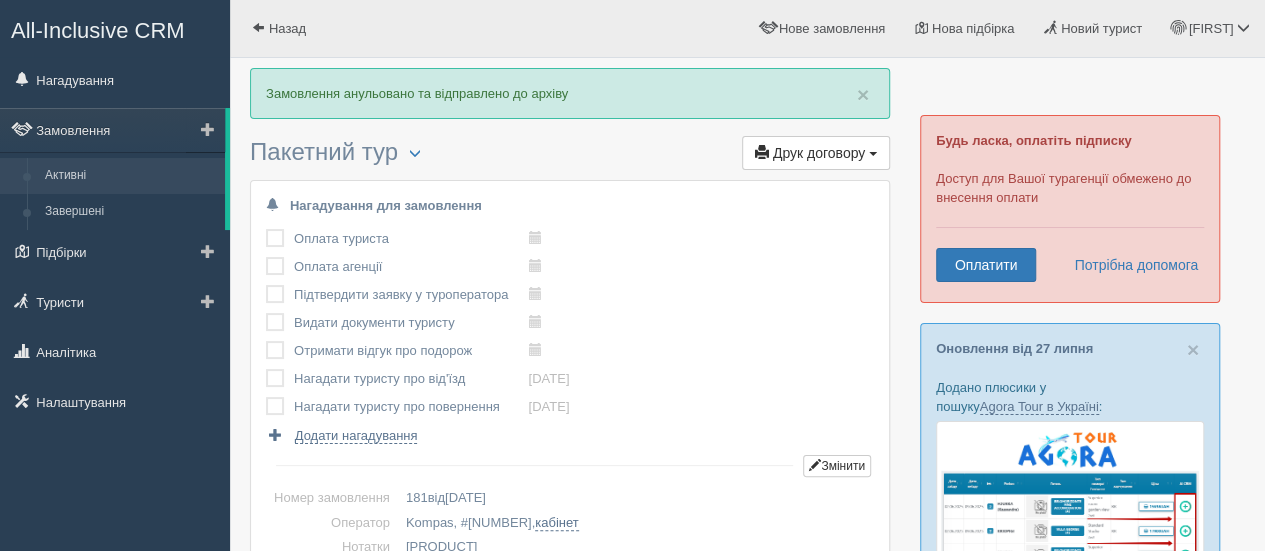 click on "Активні" at bounding box center [130, 176] 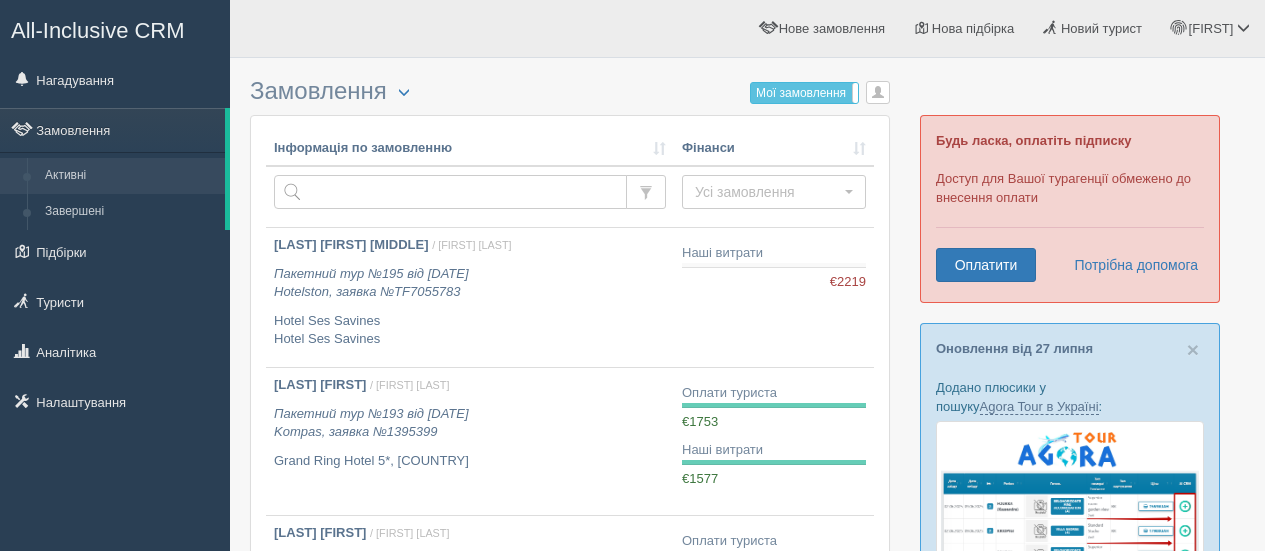 scroll, scrollTop: 0, scrollLeft: 0, axis: both 